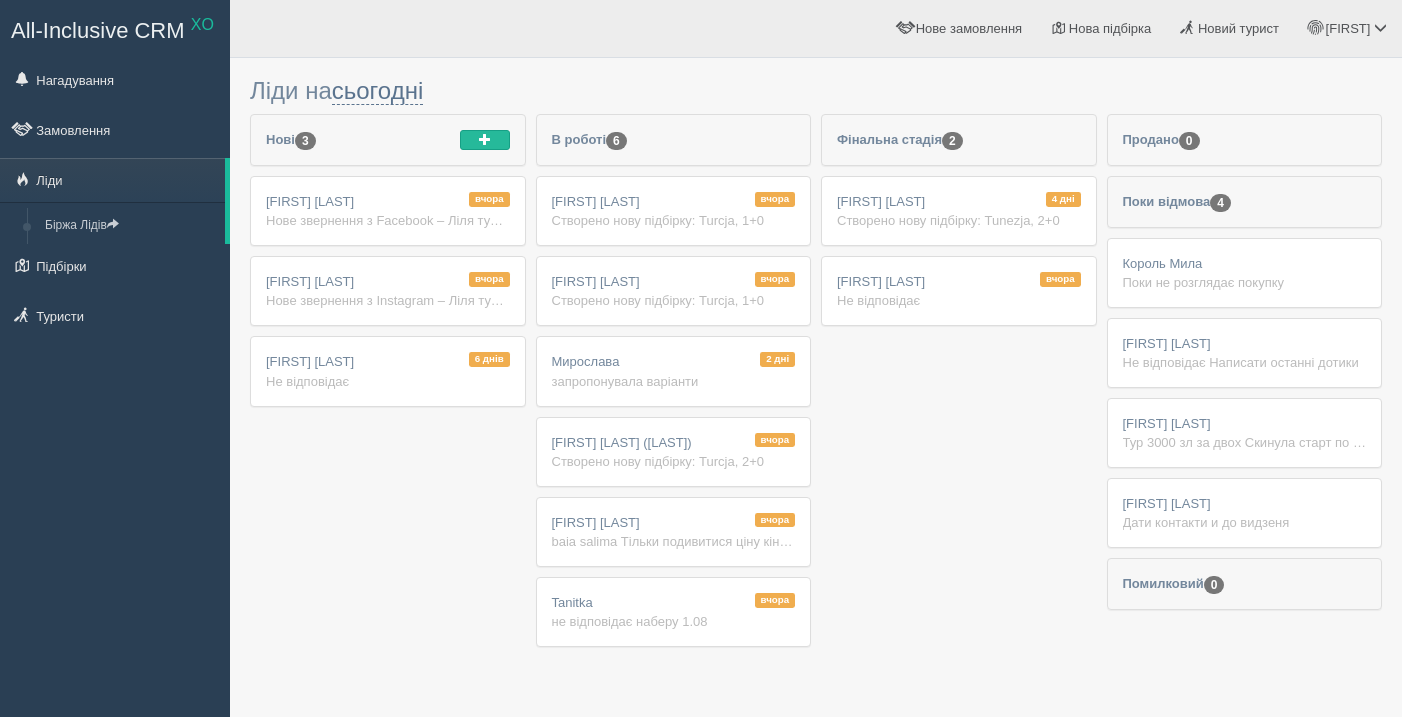 scroll, scrollTop: 0, scrollLeft: 0, axis: both 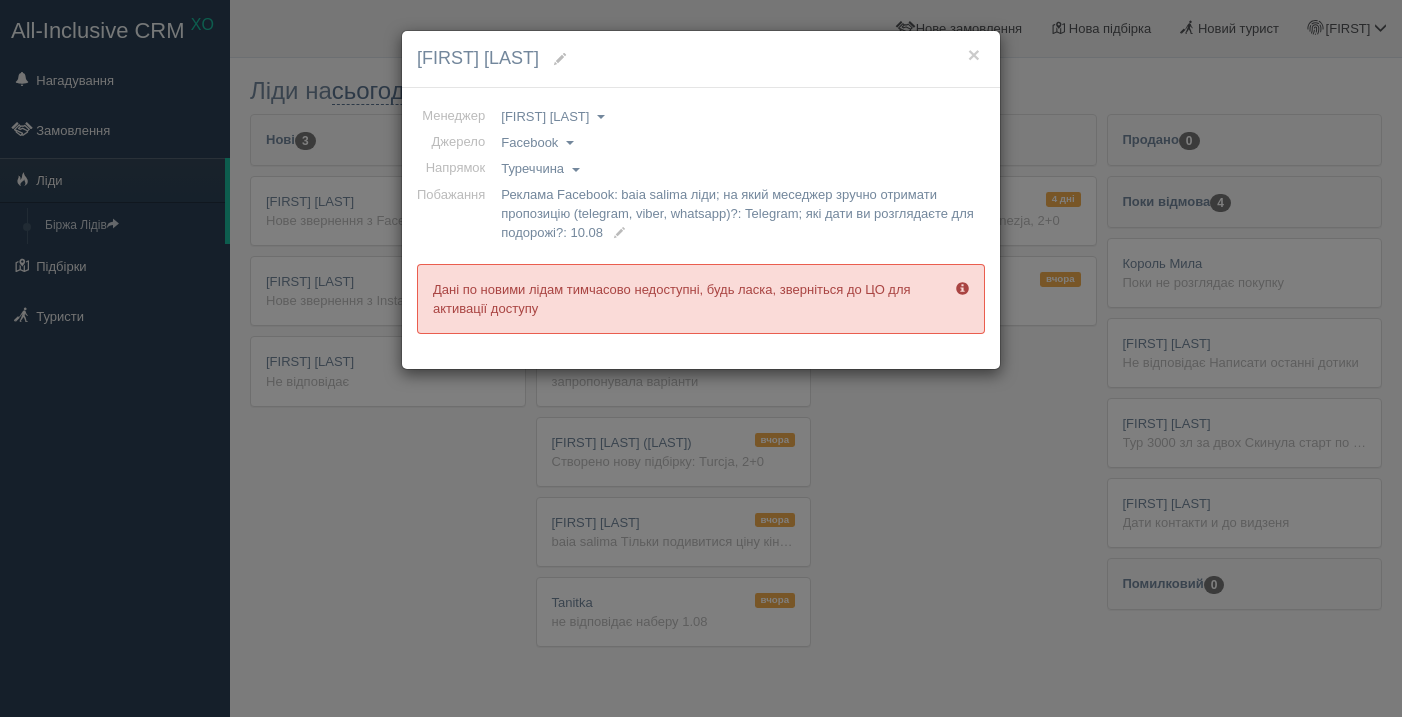 click on "[FIRST] [LAST]" at bounding box center (701, 59) 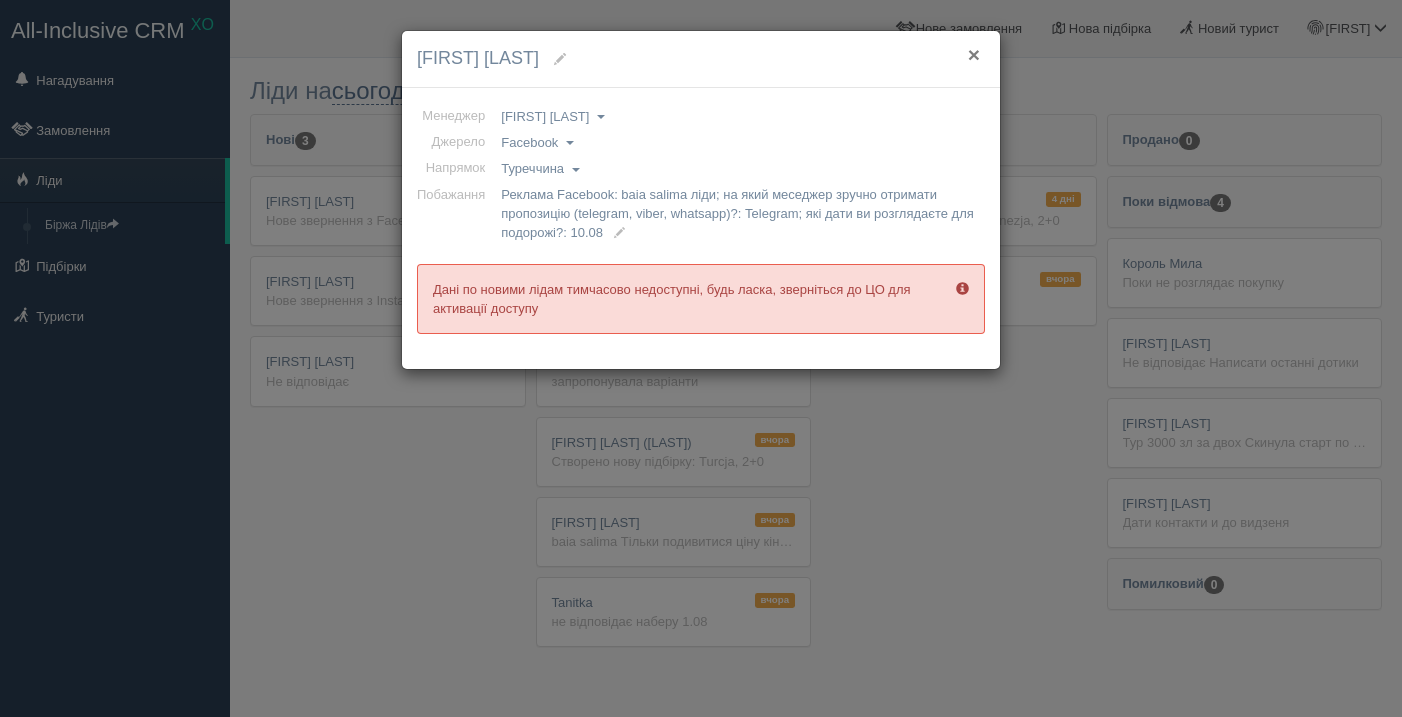 click on "×" at bounding box center [974, 54] 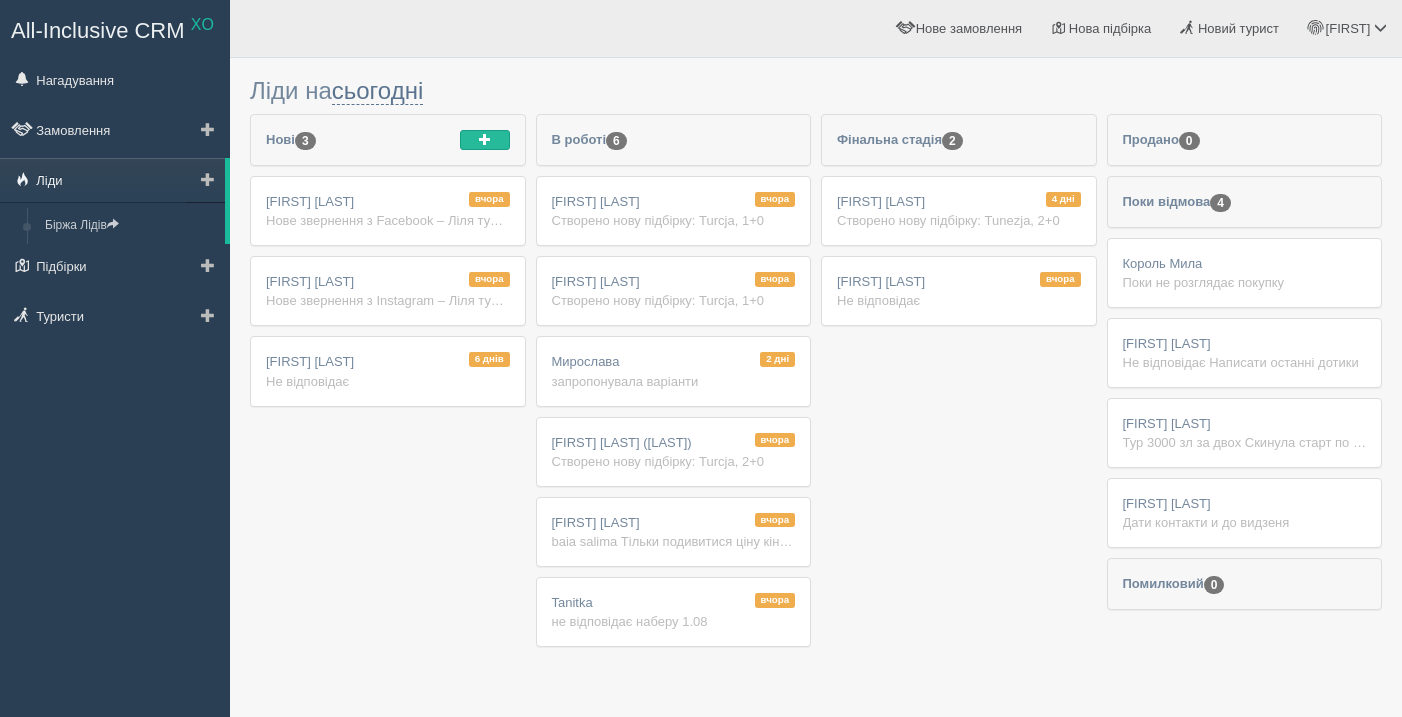 click on "Ліди" at bounding box center (112, 180) 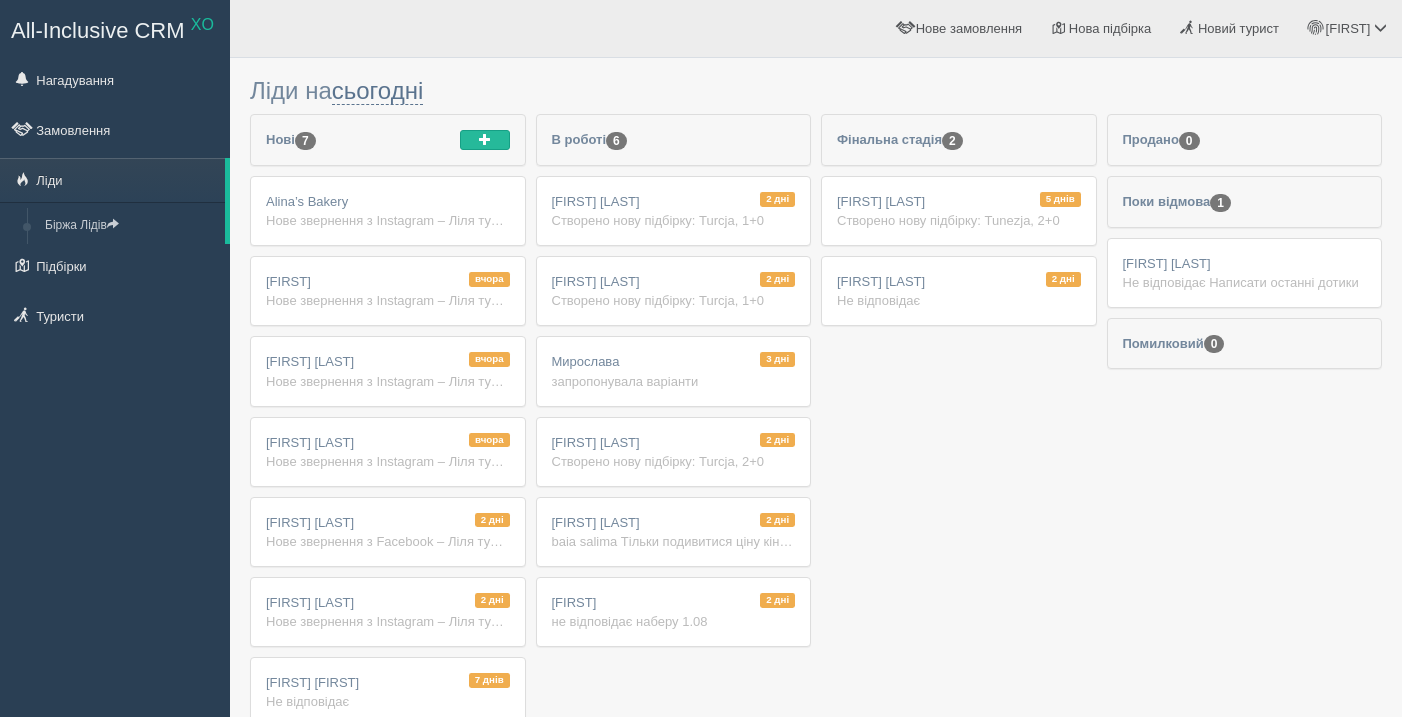 scroll, scrollTop: 0, scrollLeft: 0, axis: both 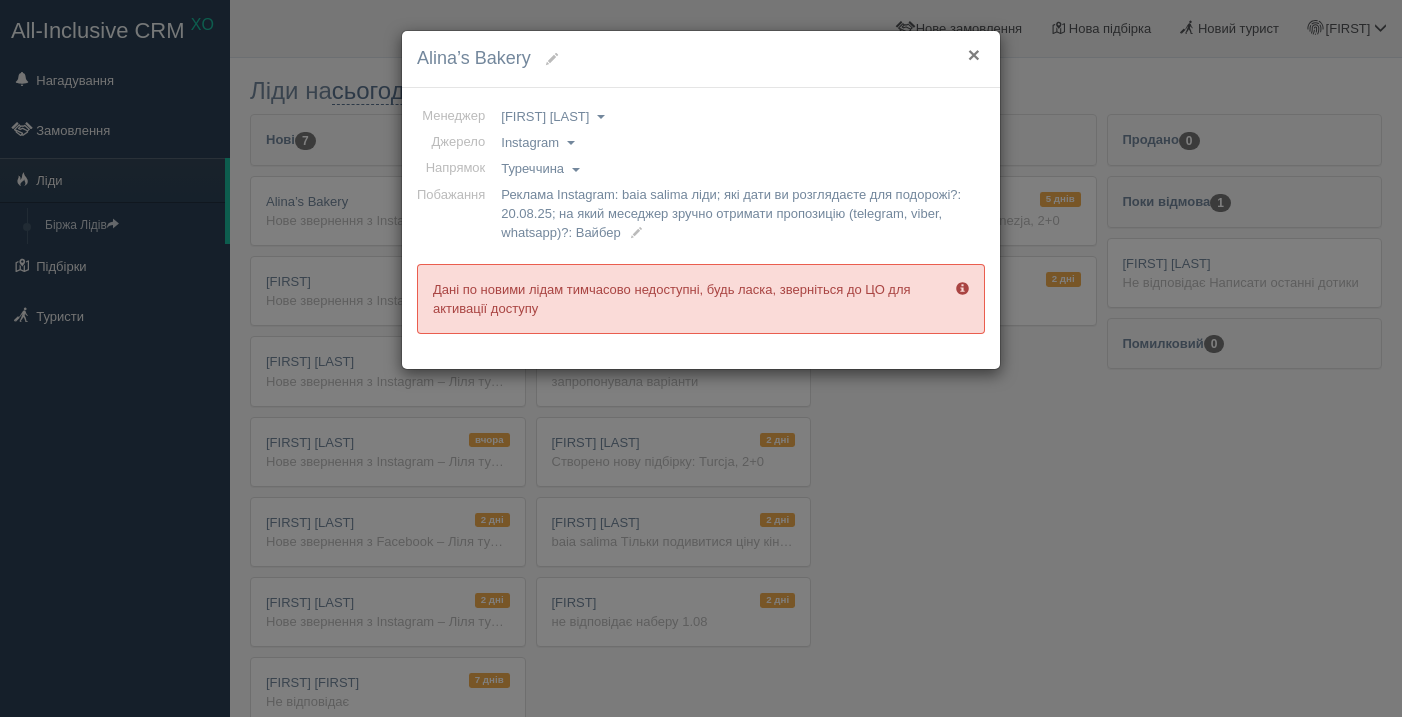 click on "×" at bounding box center (974, 54) 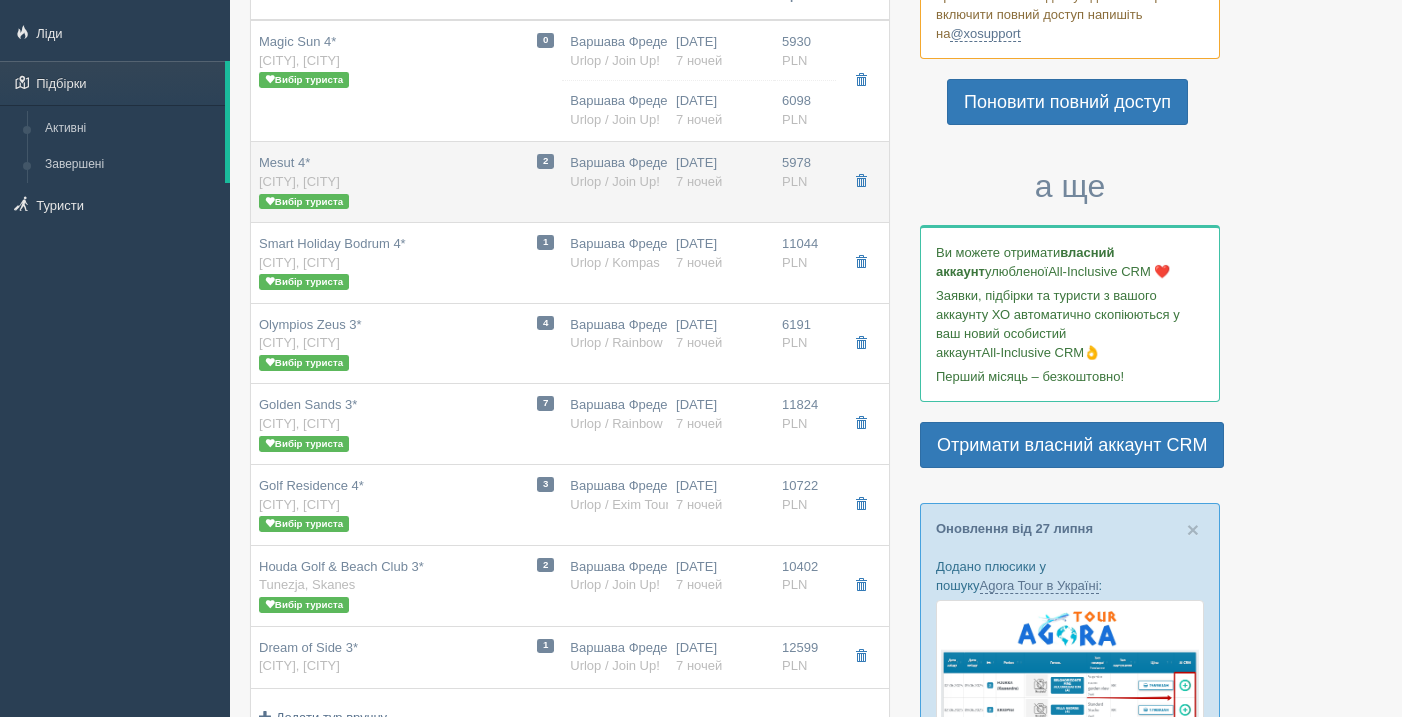 scroll, scrollTop: 66, scrollLeft: 0, axis: vertical 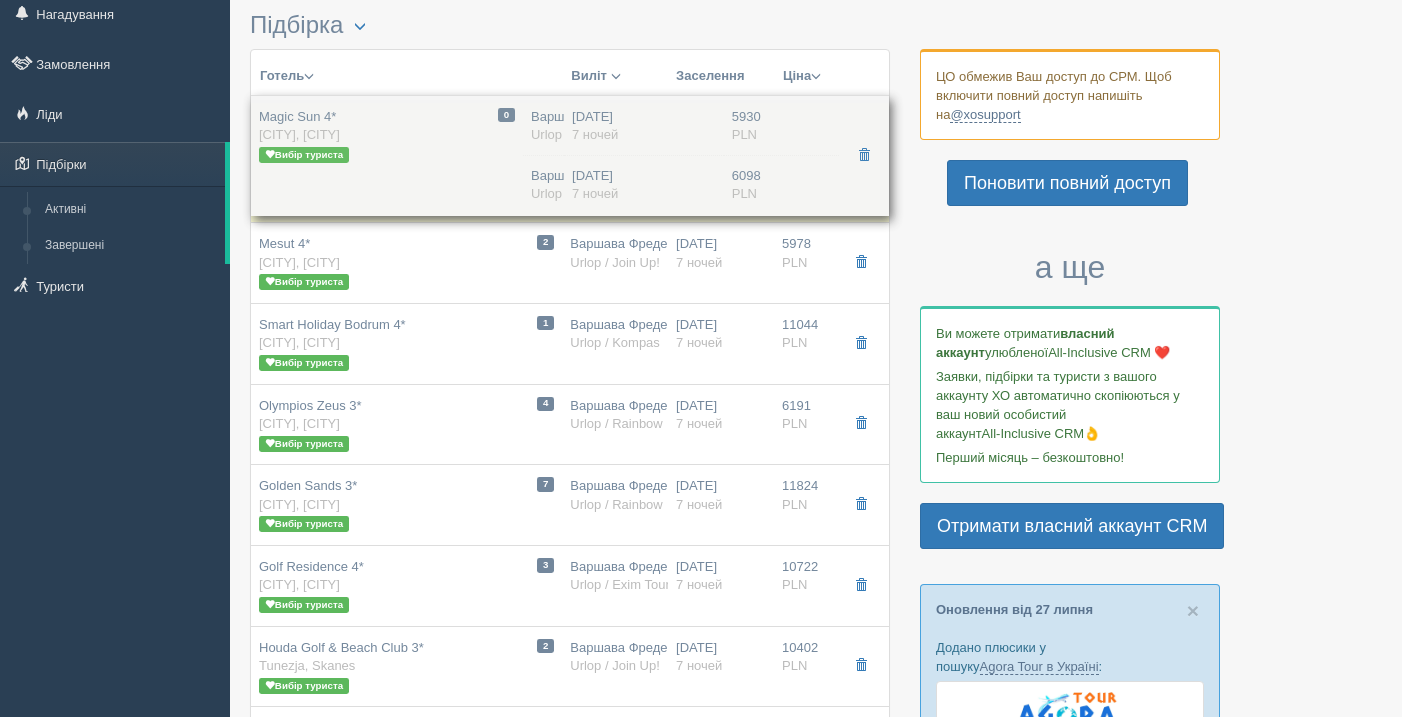 drag, startPoint x: 257, startPoint y: 120, endPoint x: 414, endPoint y: 113, distance: 157.15598 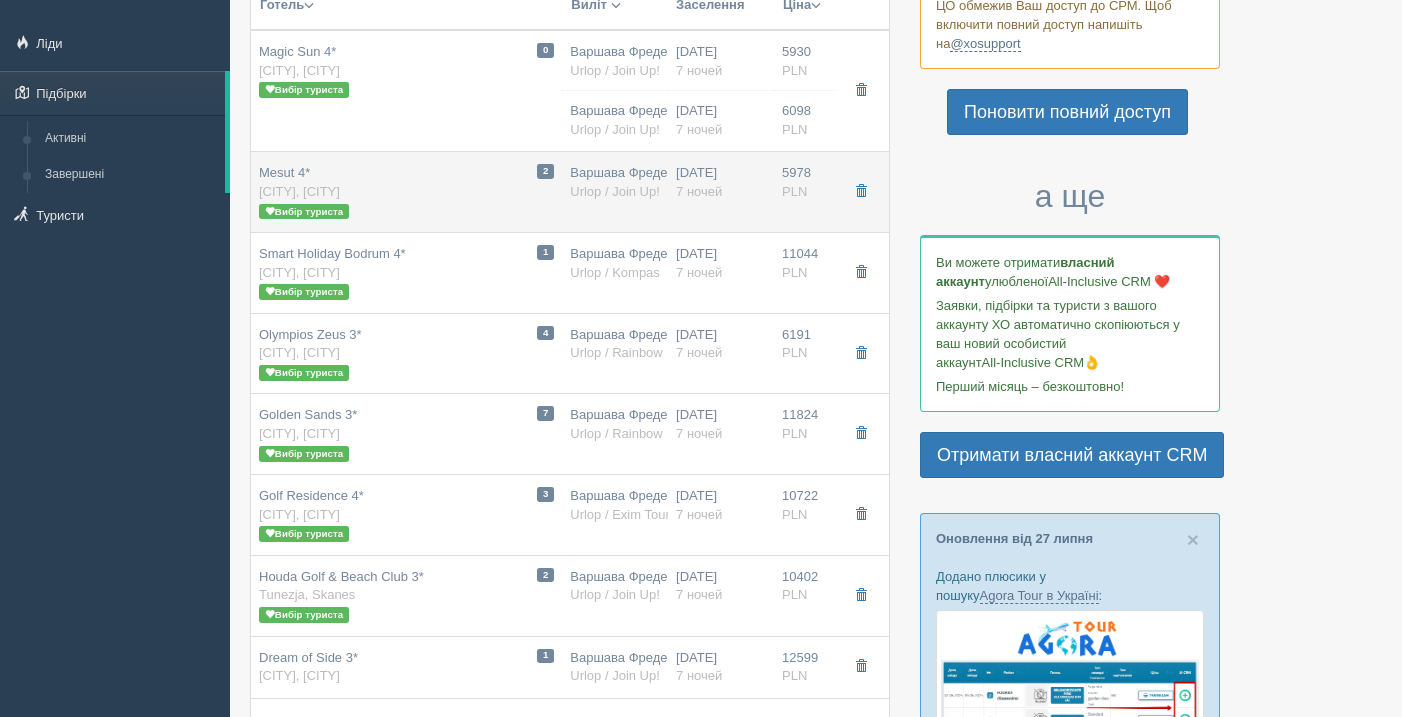 scroll, scrollTop: 160, scrollLeft: 0, axis: vertical 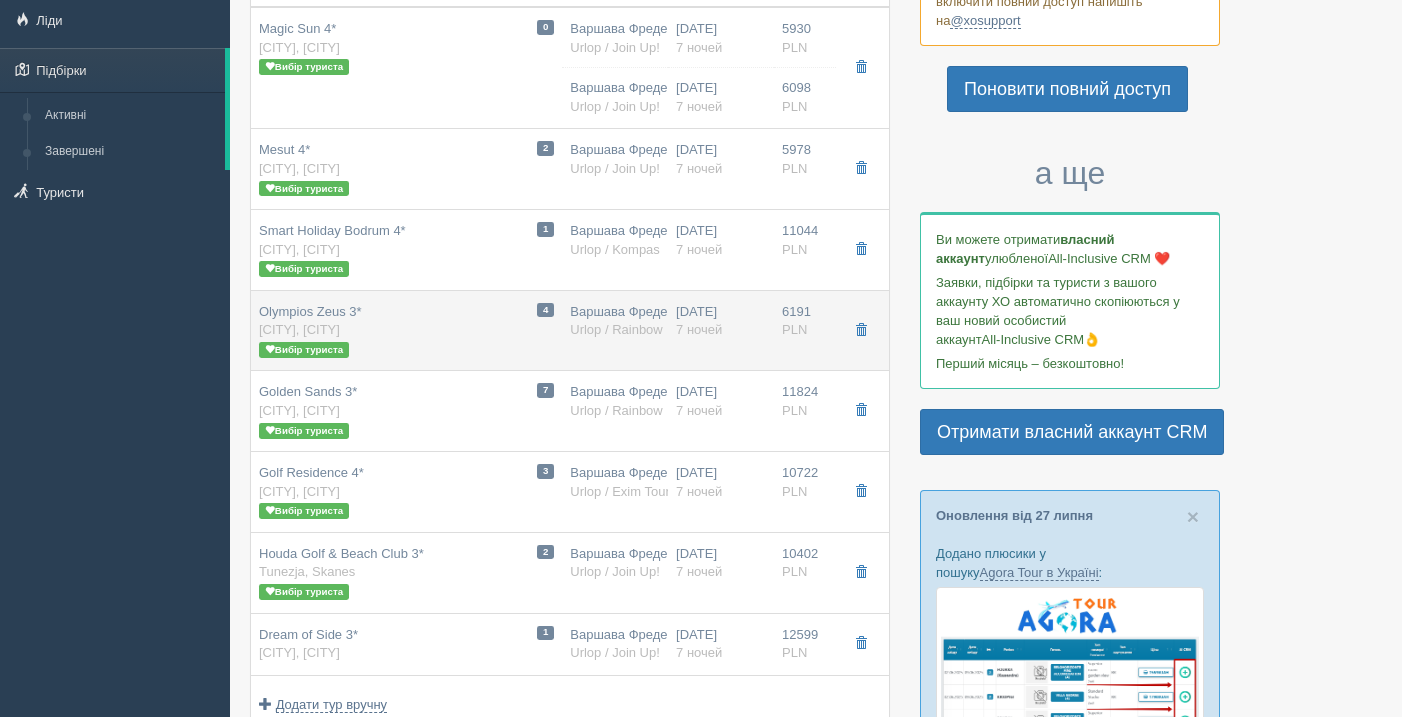 click on "4
Olympios Zeus 3*
Grecja, Litochoro
Вибір туриста" at bounding box center (406, 331) 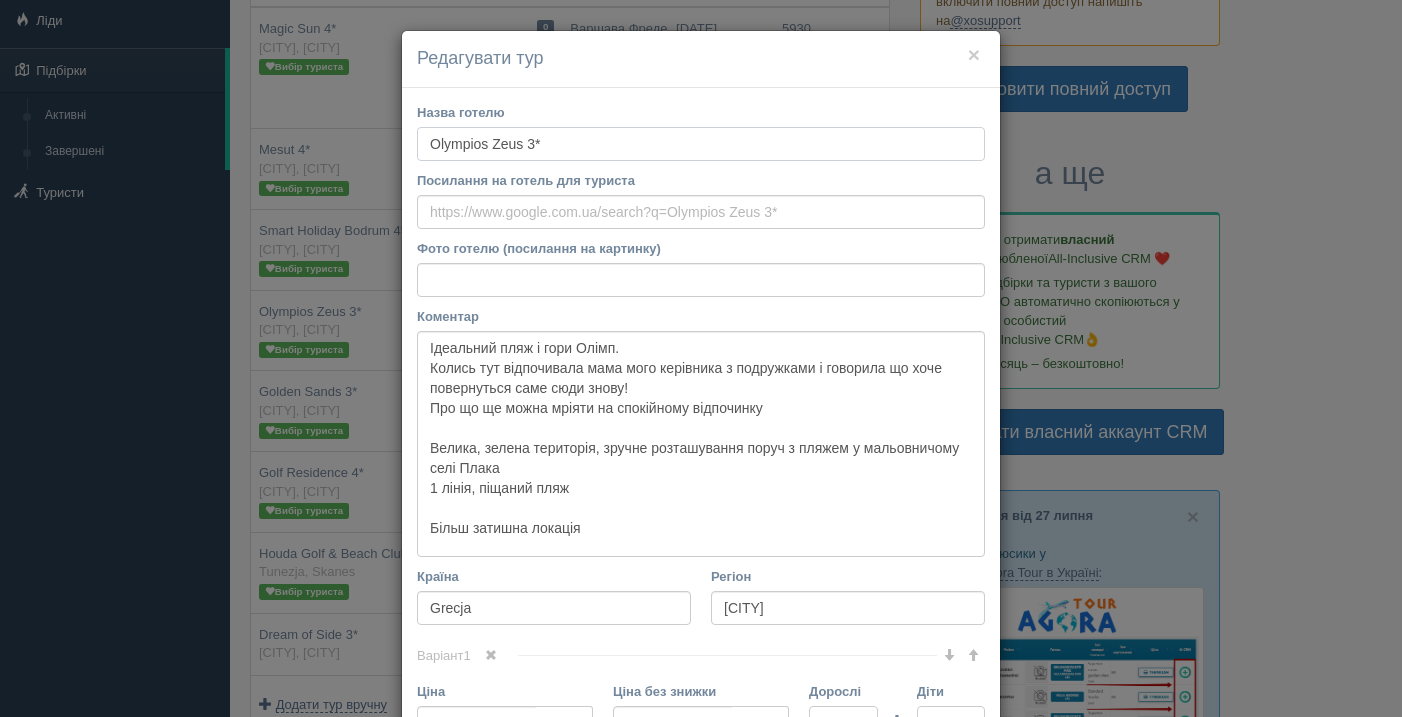 drag, startPoint x: 527, startPoint y: 143, endPoint x: 406, endPoint y: 136, distance: 121.20231 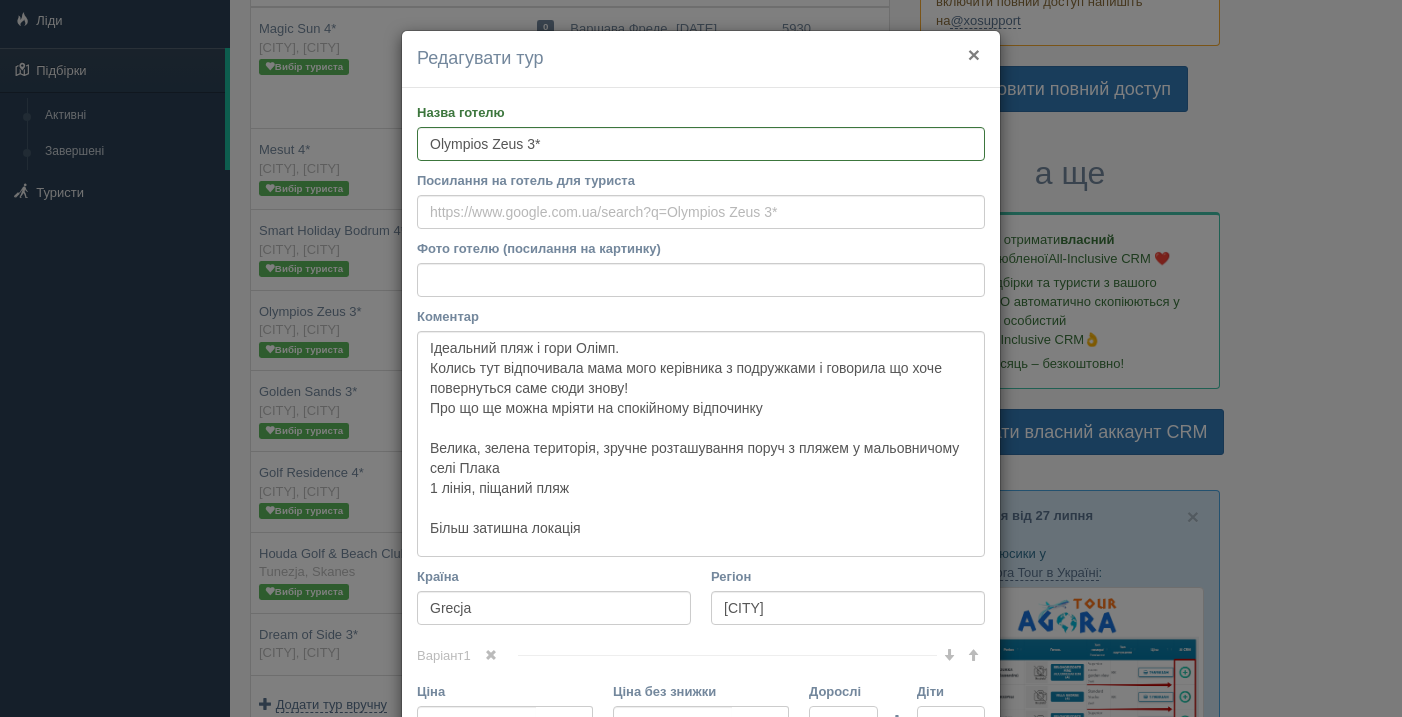 click on "×" at bounding box center [974, 54] 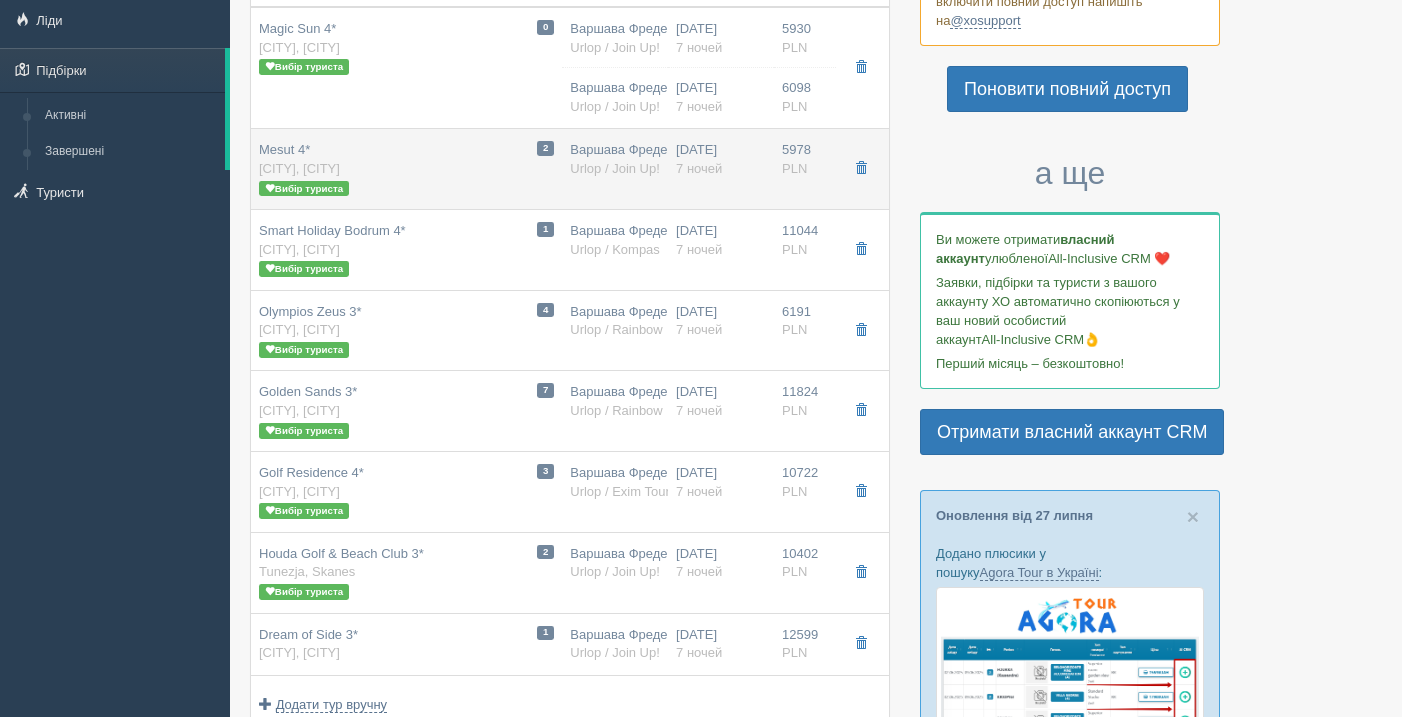 click on "2
Mesut 4*
Turcja, Obagol
Вибір туриста" at bounding box center (406, 169) 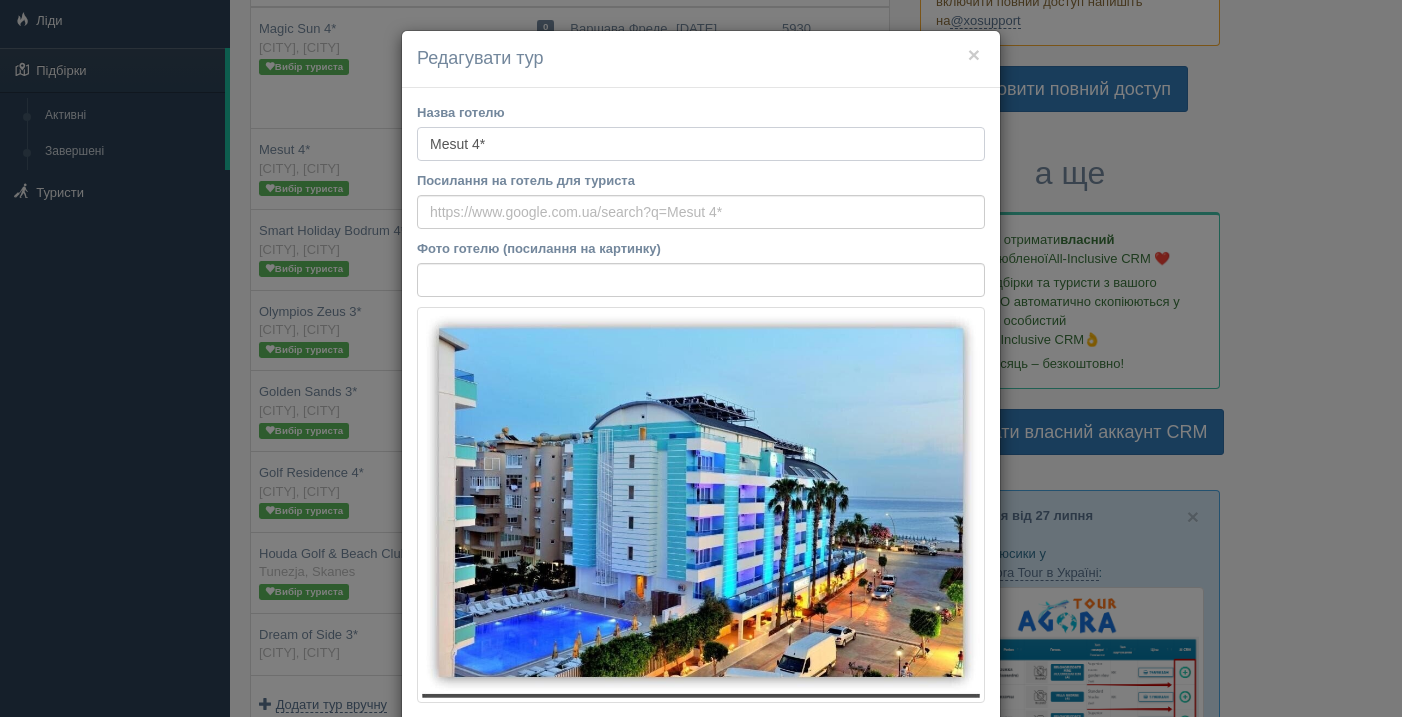 drag, startPoint x: 470, startPoint y: 142, endPoint x: 419, endPoint y: 136, distance: 51.351727 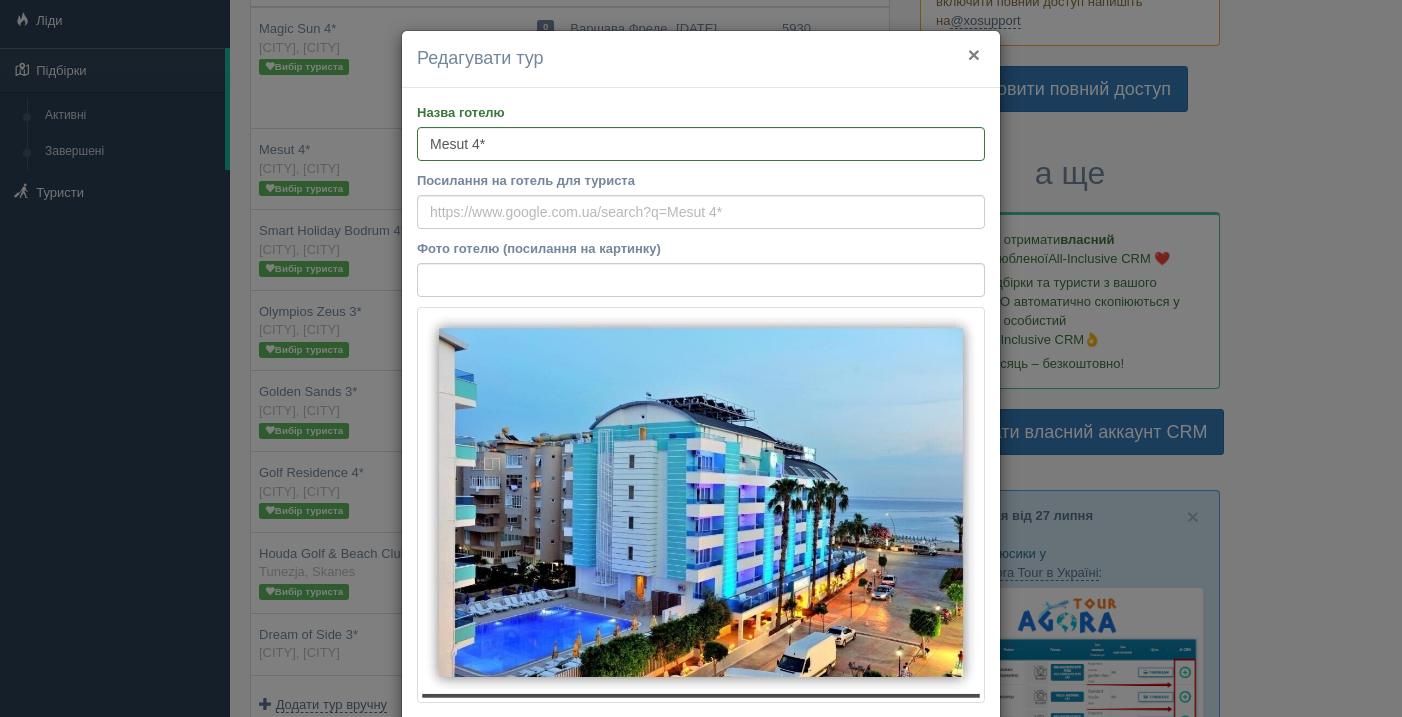 click on "×" at bounding box center [974, 54] 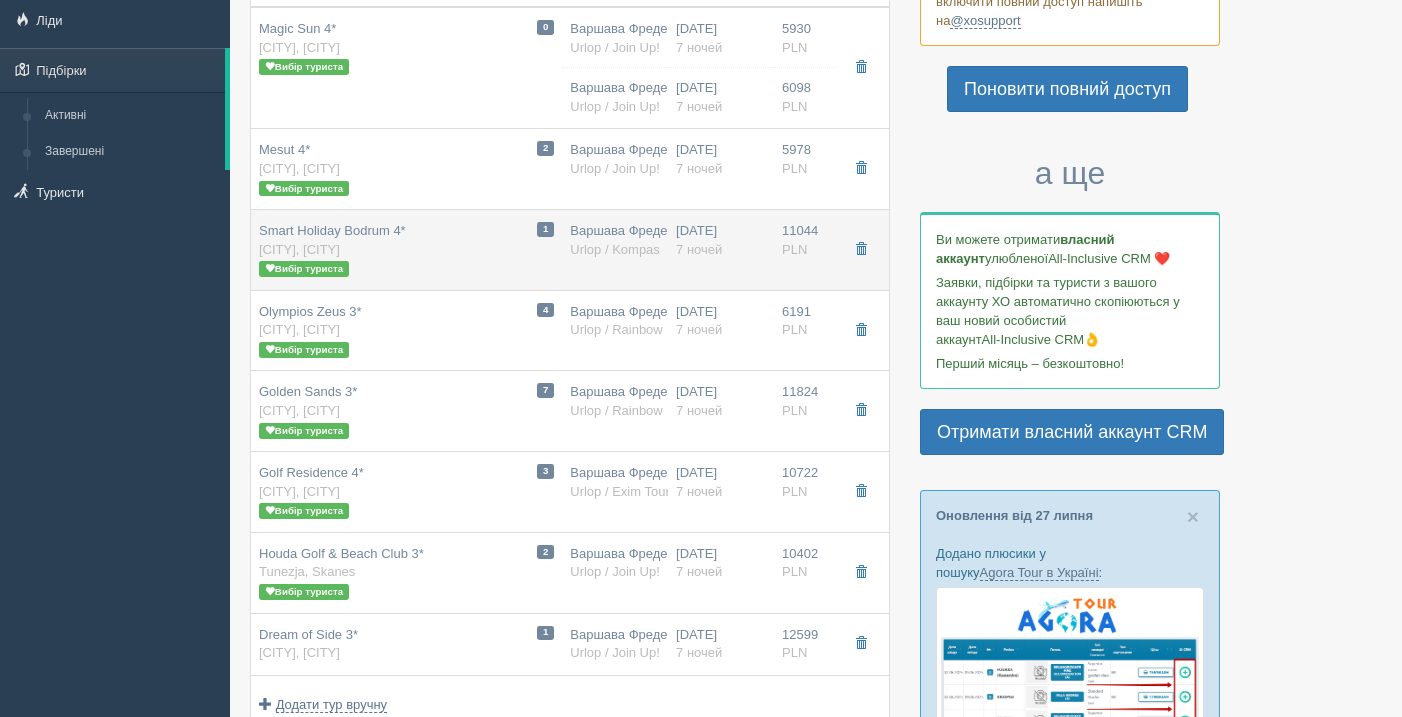 click on "1
Smart Holiday Bodrum 4*
Turcja, Bodrum
Вибір туриста" at bounding box center (406, 250) 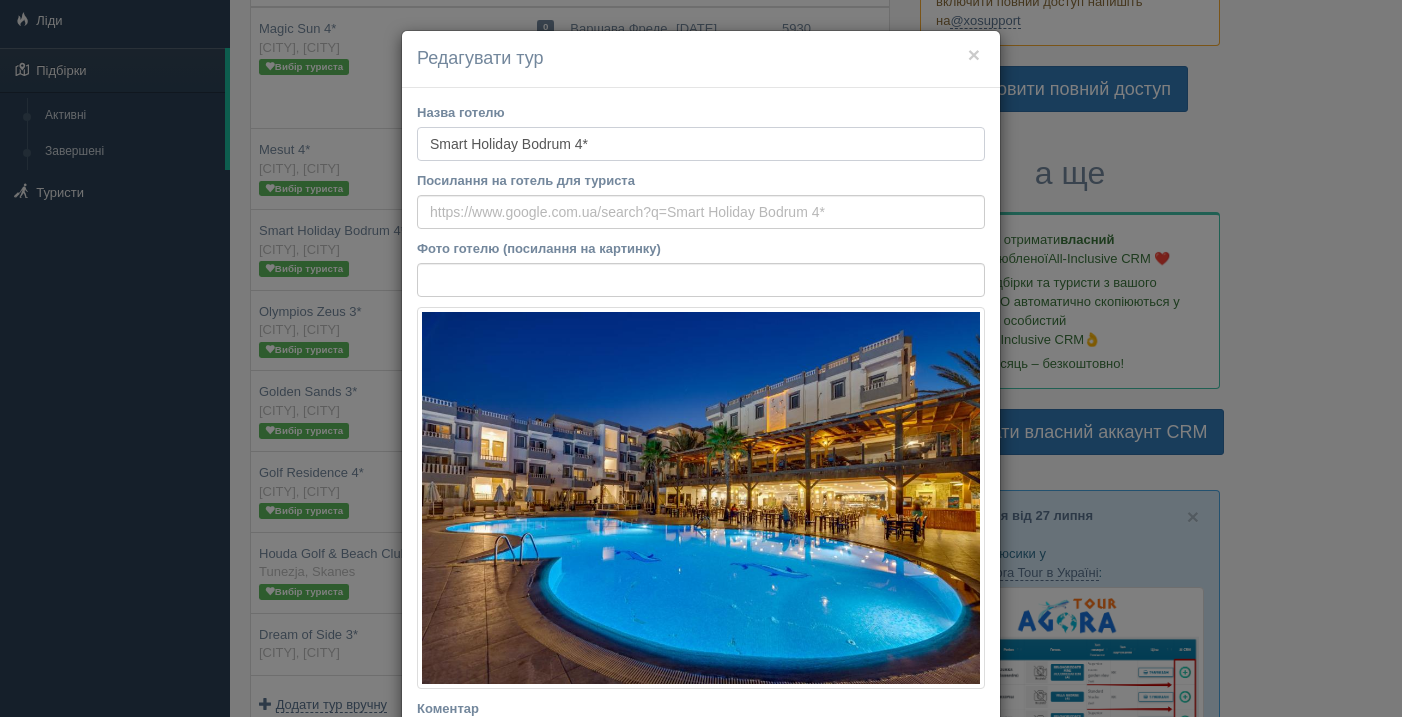 drag, startPoint x: 429, startPoint y: 142, endPoint x: 575, endPoint y: 141, distance: 146.00342 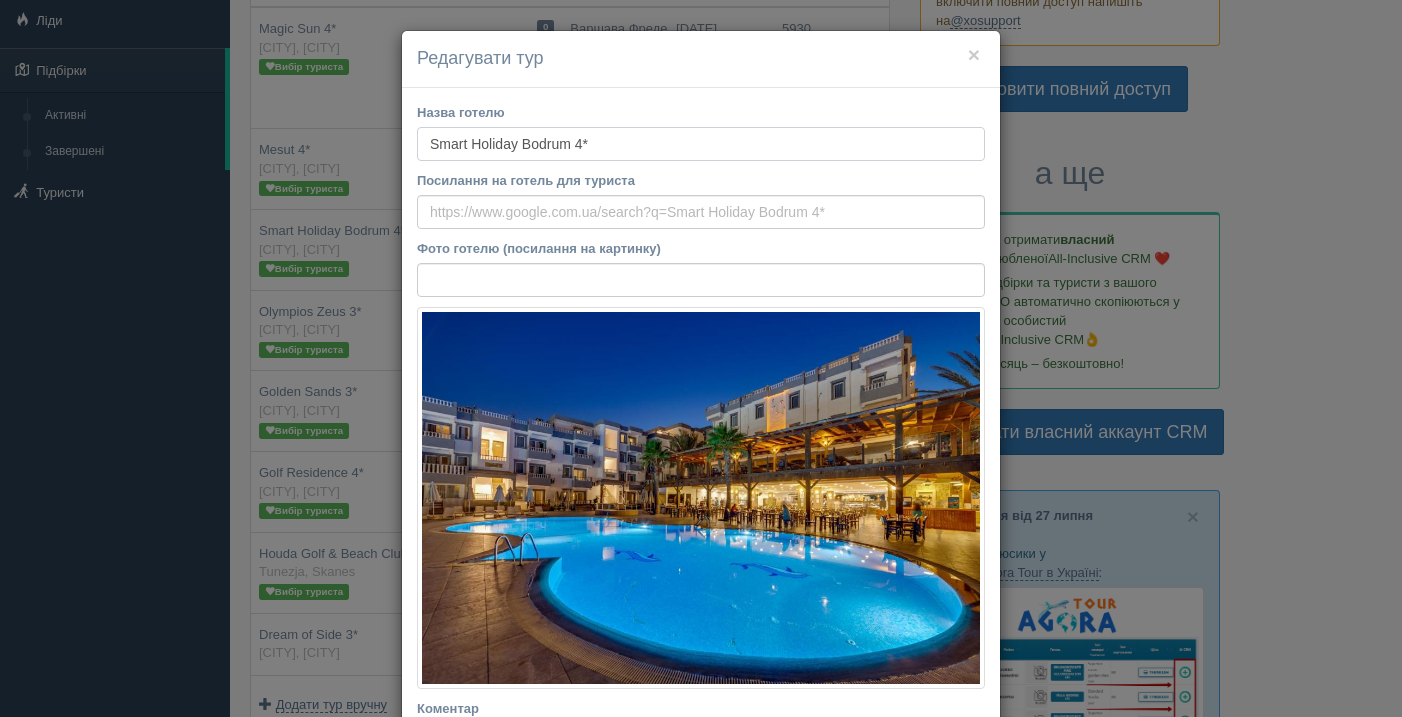 click on "Smart Holiday Bodrum 4*" at bounding box center (701, 144) 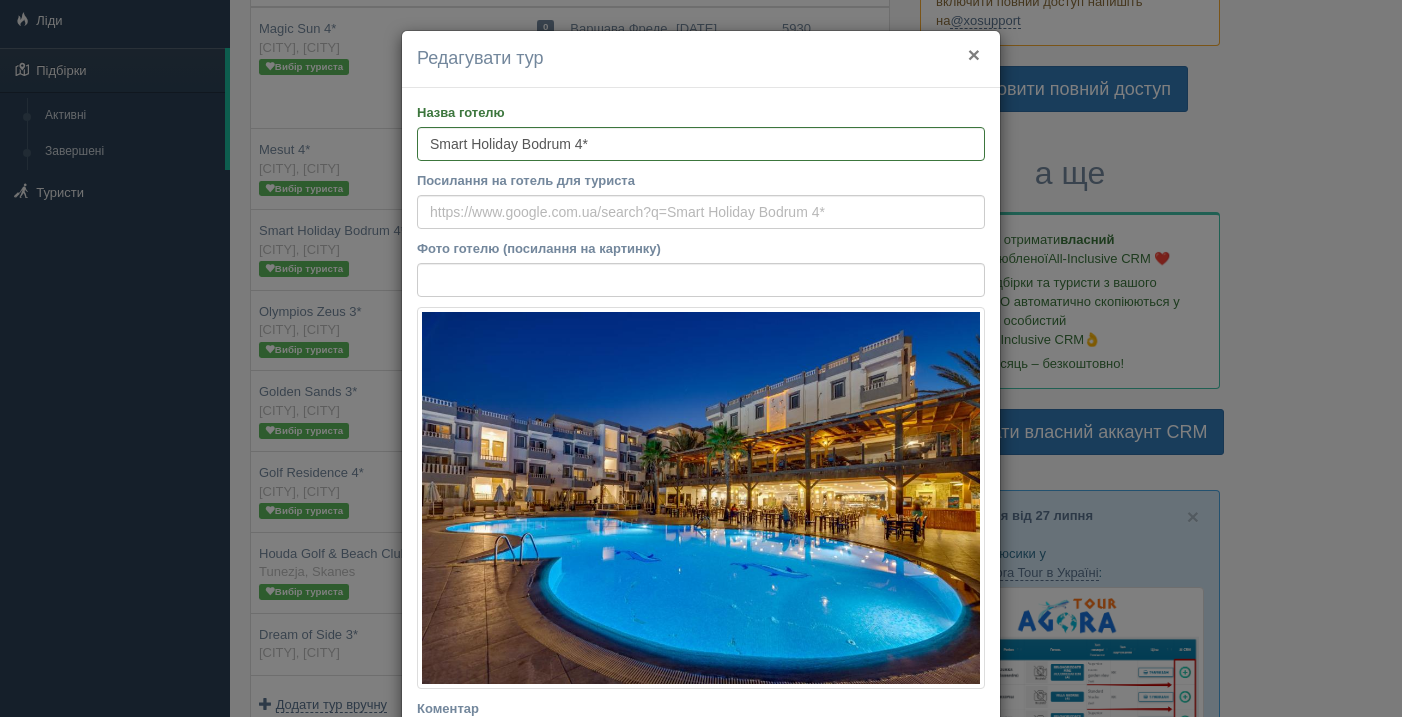 click on "×" at bounding box center (974, 54) 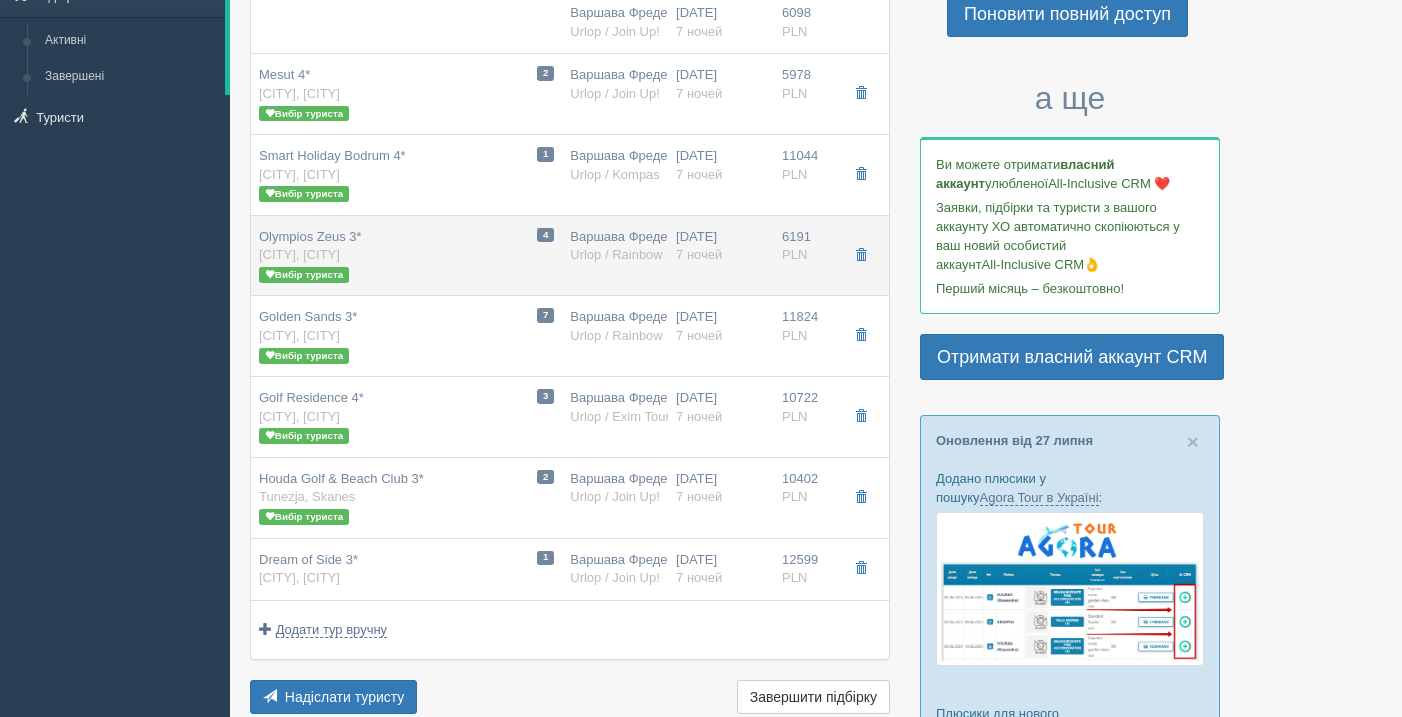 scroll, scrollTop: 240, scrollLeft: 0, axis: vertical 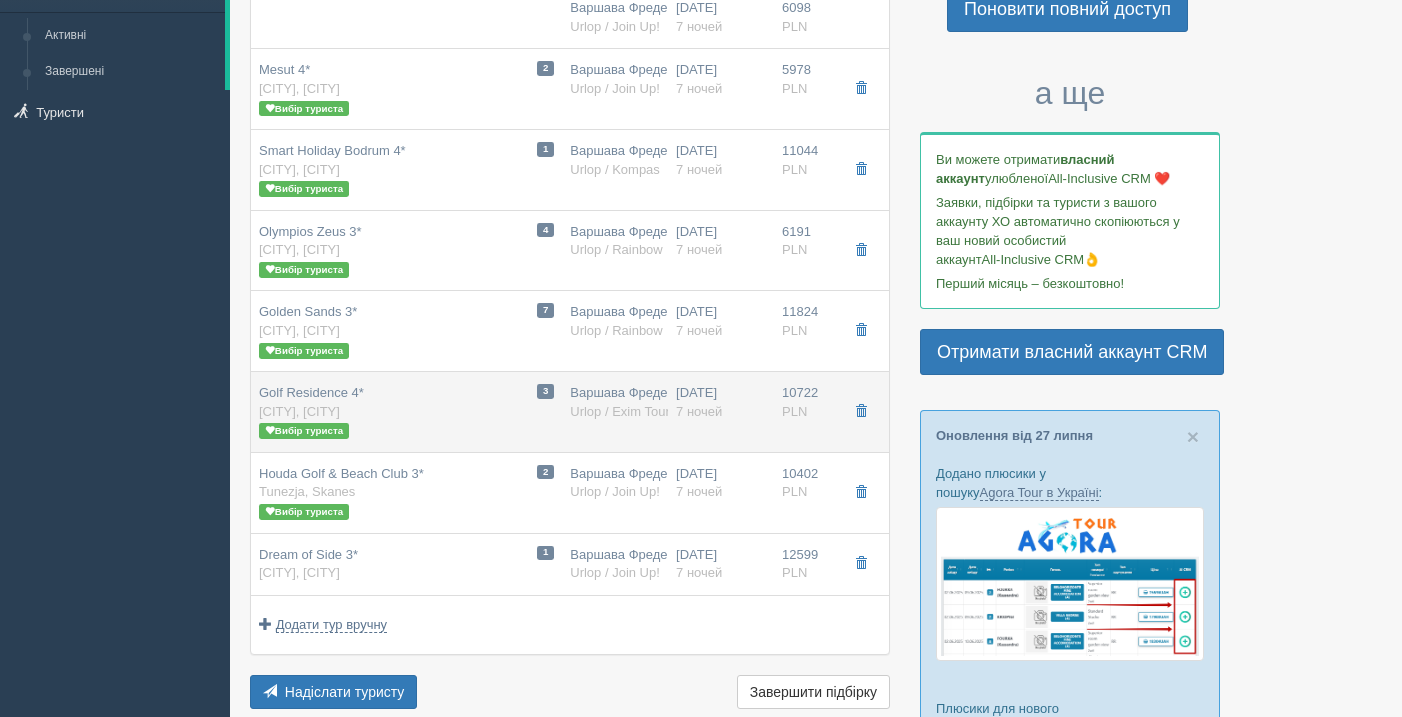 click on "3
Golf Residence 4*
Tunezja, Port El Kantaoui
Вибір туриста" at bounding box center [406, 412] 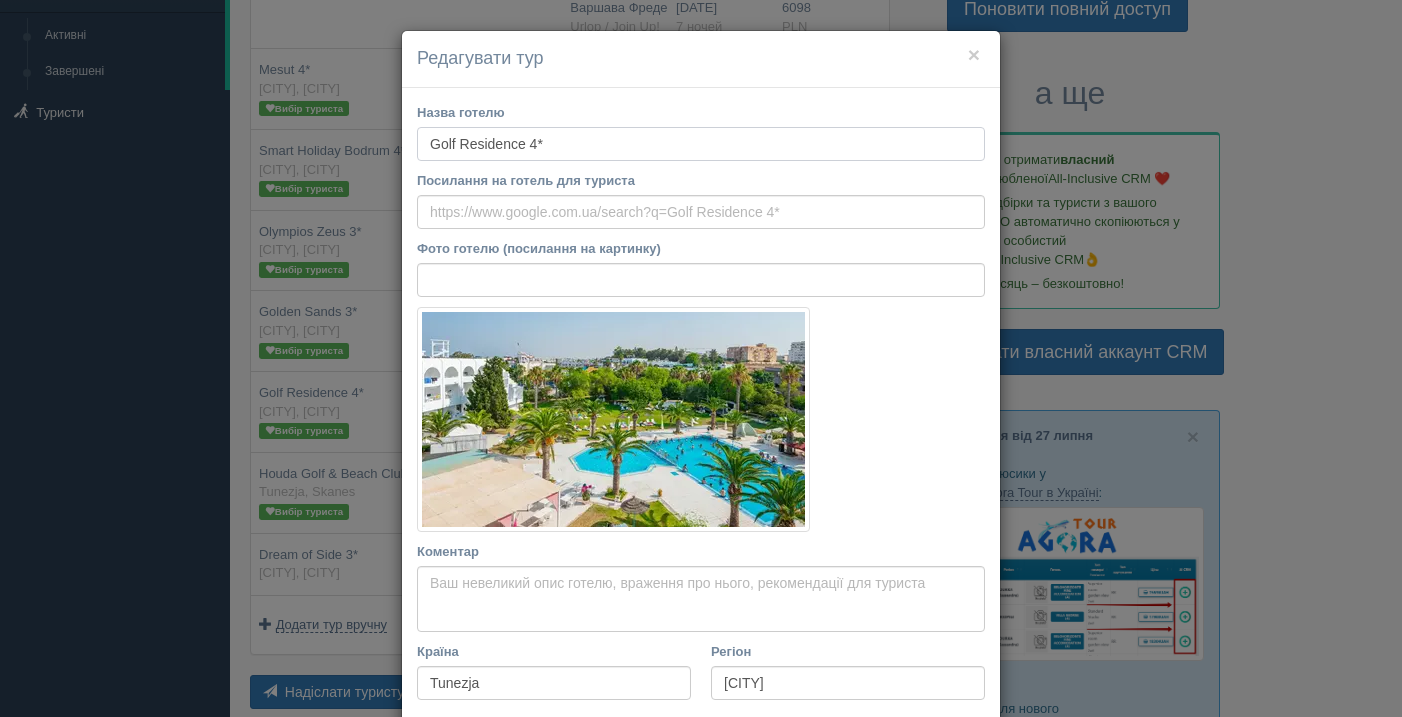 drag, startPoint x: 431, startPoint y: 141, endPoint x: 529, endPoint y: 145, distance: 98.0816 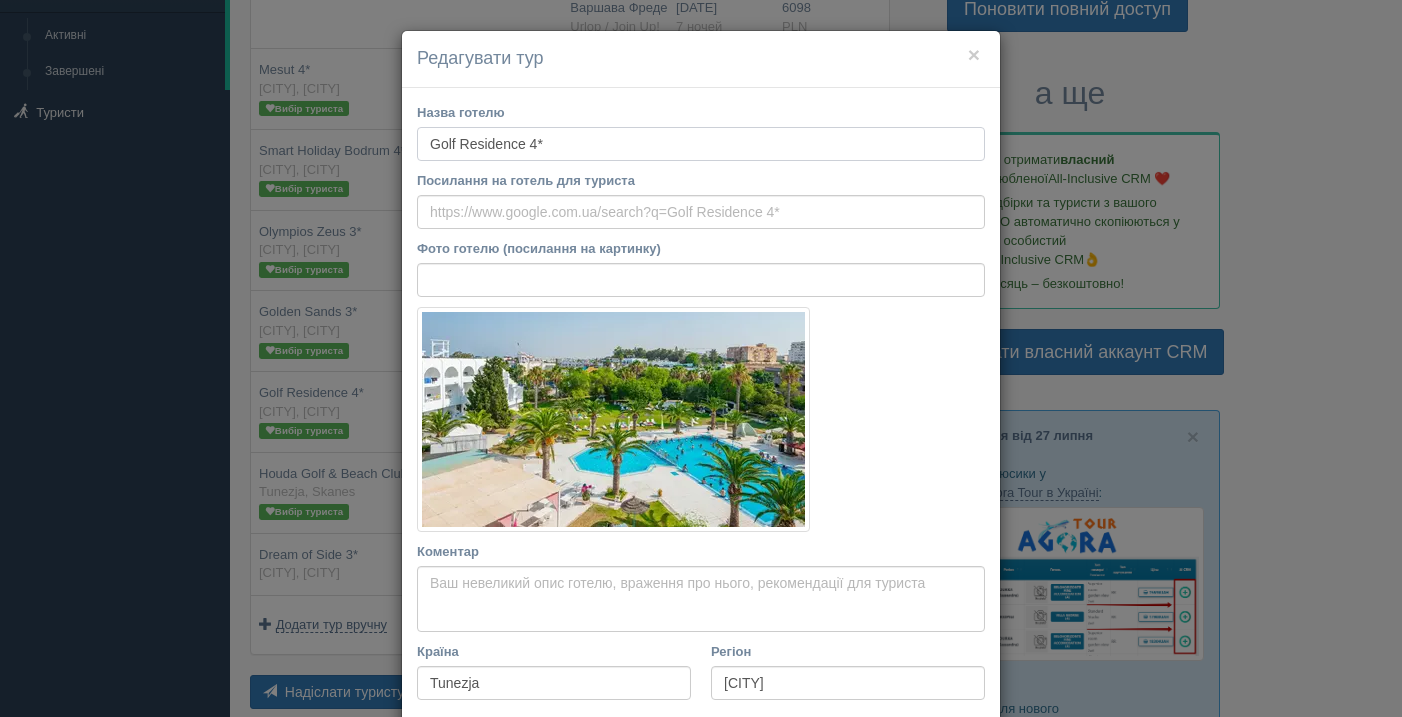click on "Golf Residence 4*" at bounding box center (701, 144) 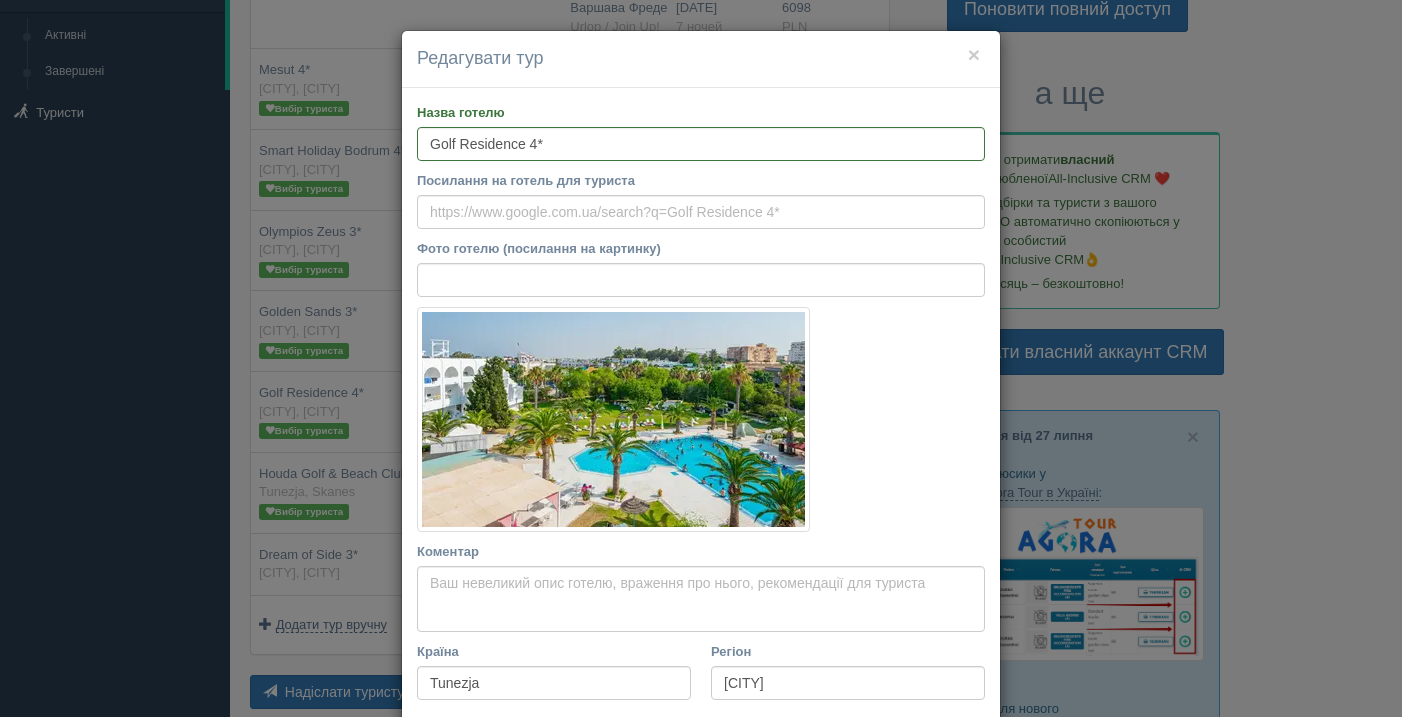 click on "×
Редагувати тур" at bounding box center [701, 59] 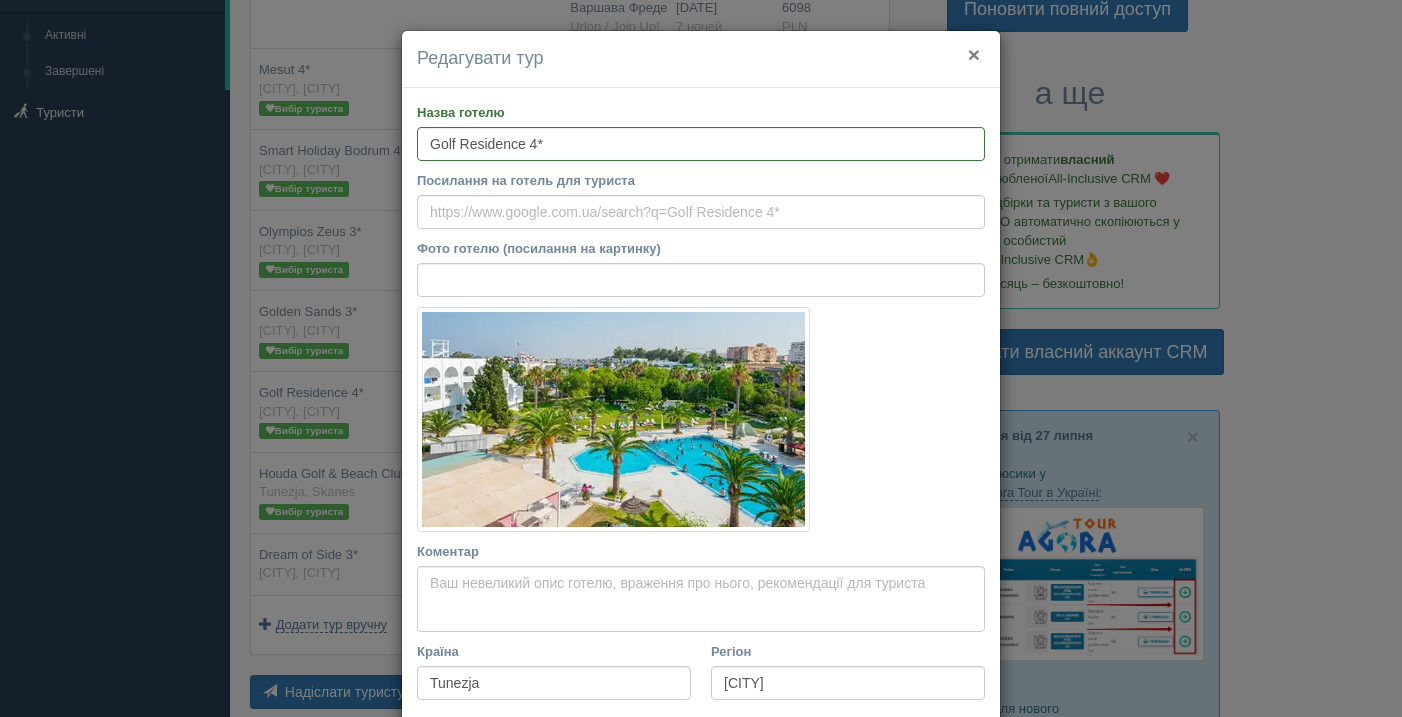 click on "×" at bounding box center [974, 54] 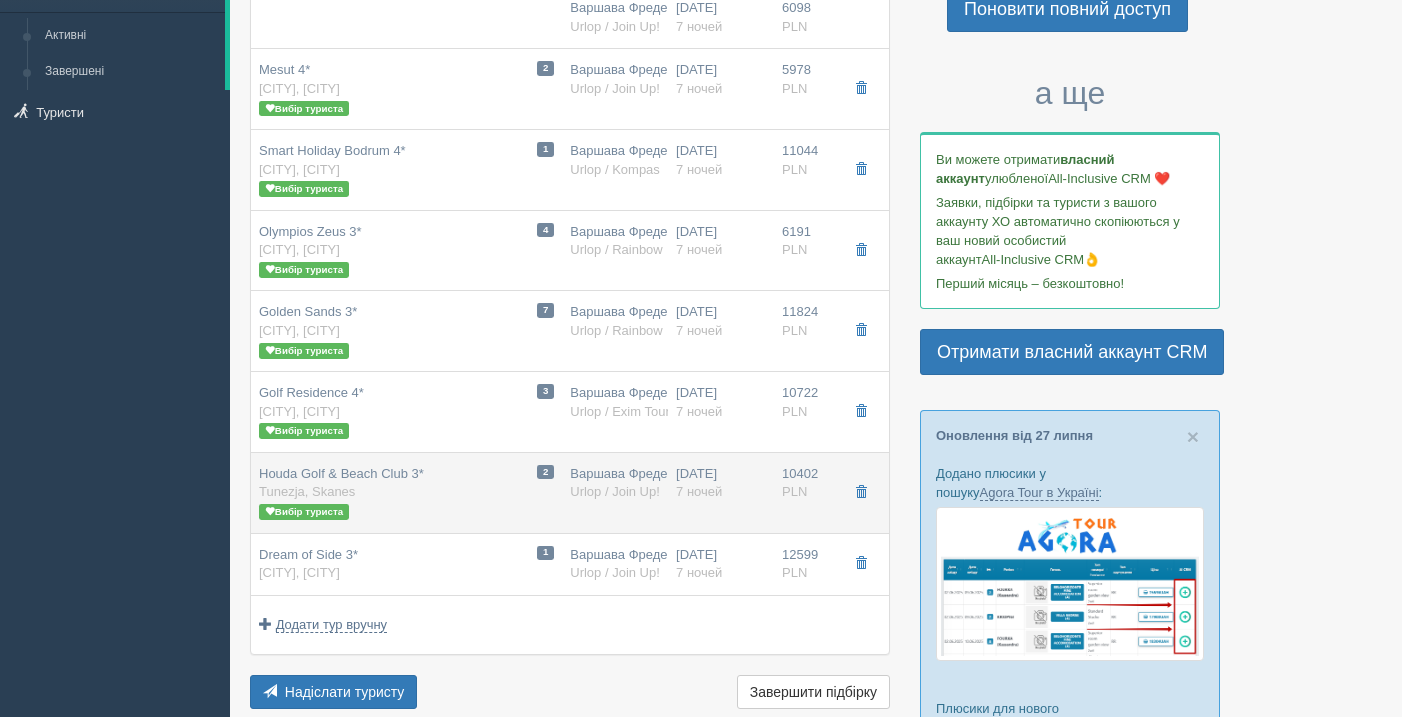click on "2
Houda Golf & Beach Club 3*
Tunezja, Skanes
Вибір туриста" at bounding box center (406, 493) 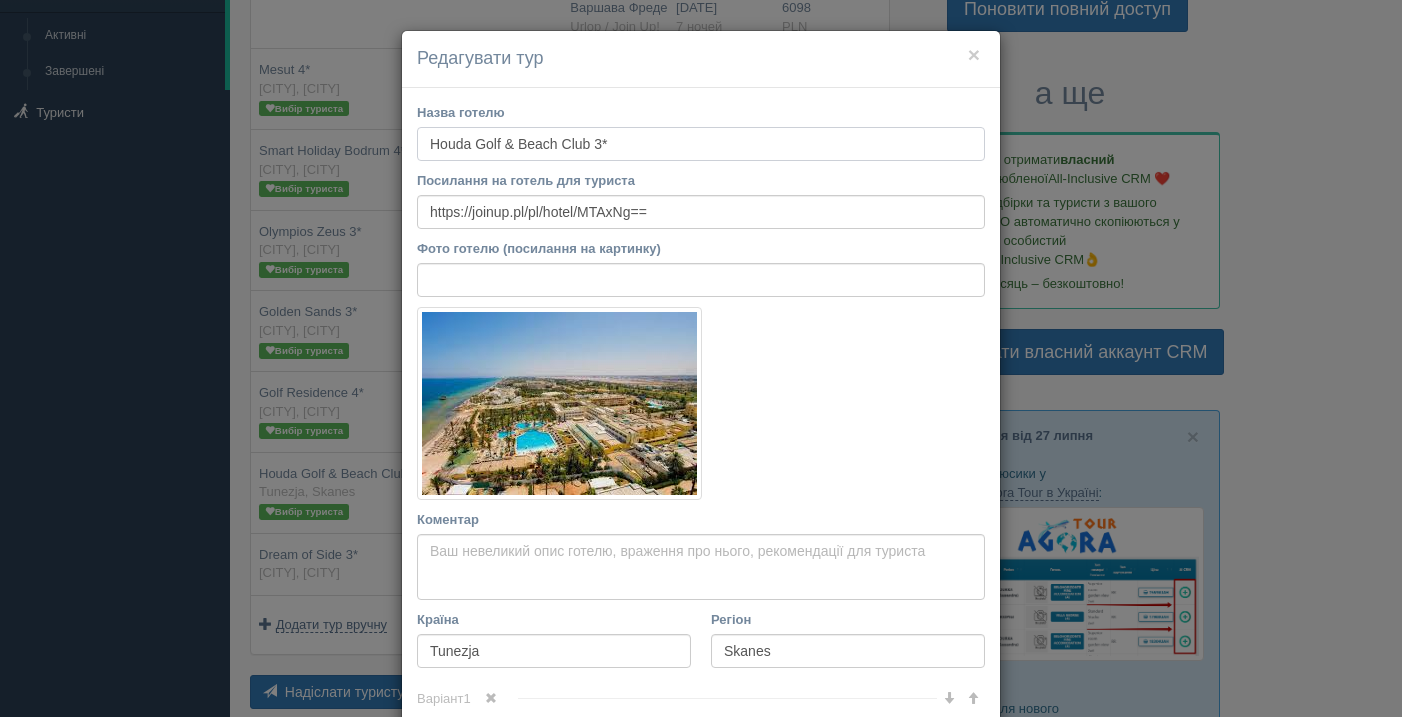 drag, startPoint x: 429, startPoint y: 138, endPoint x: 594, endPoint y: 139, distance: 165.00304 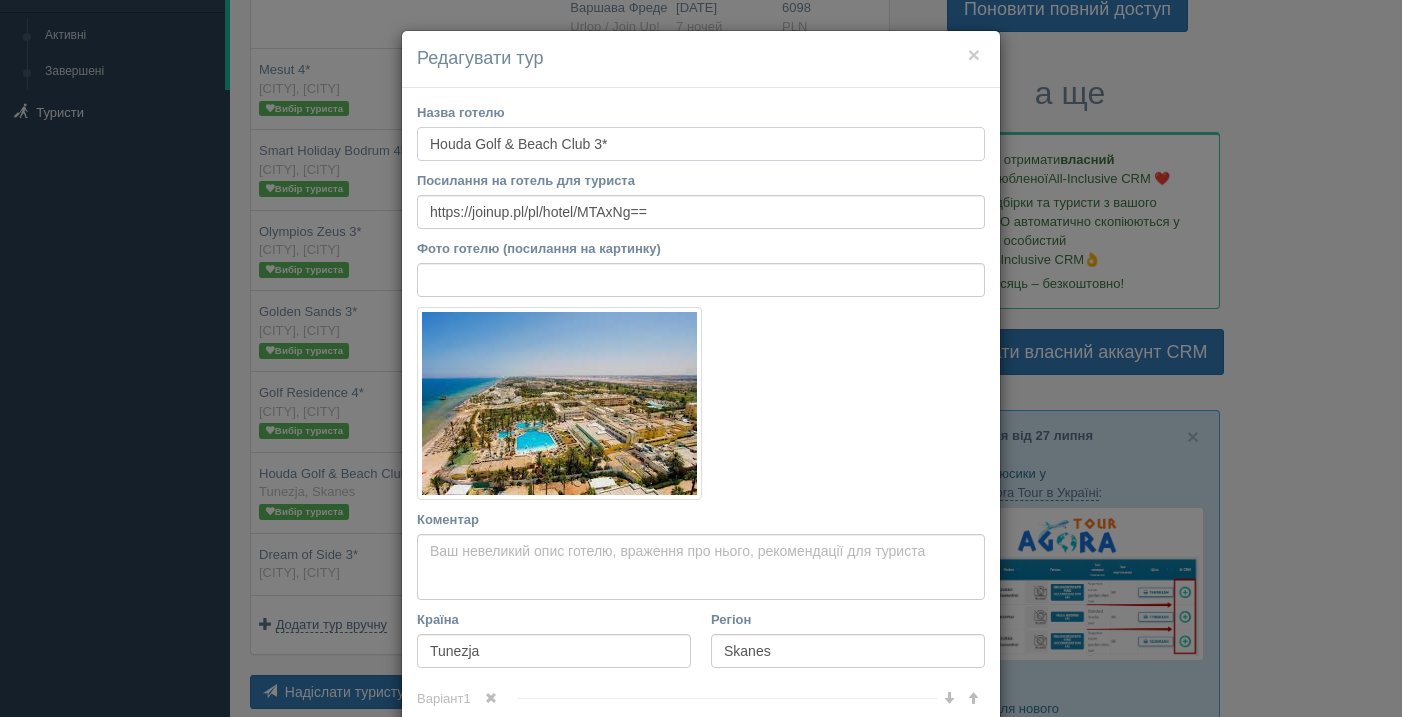 click on "Houda Golf & Beach Club 3*" at bounding box center (701, 144) 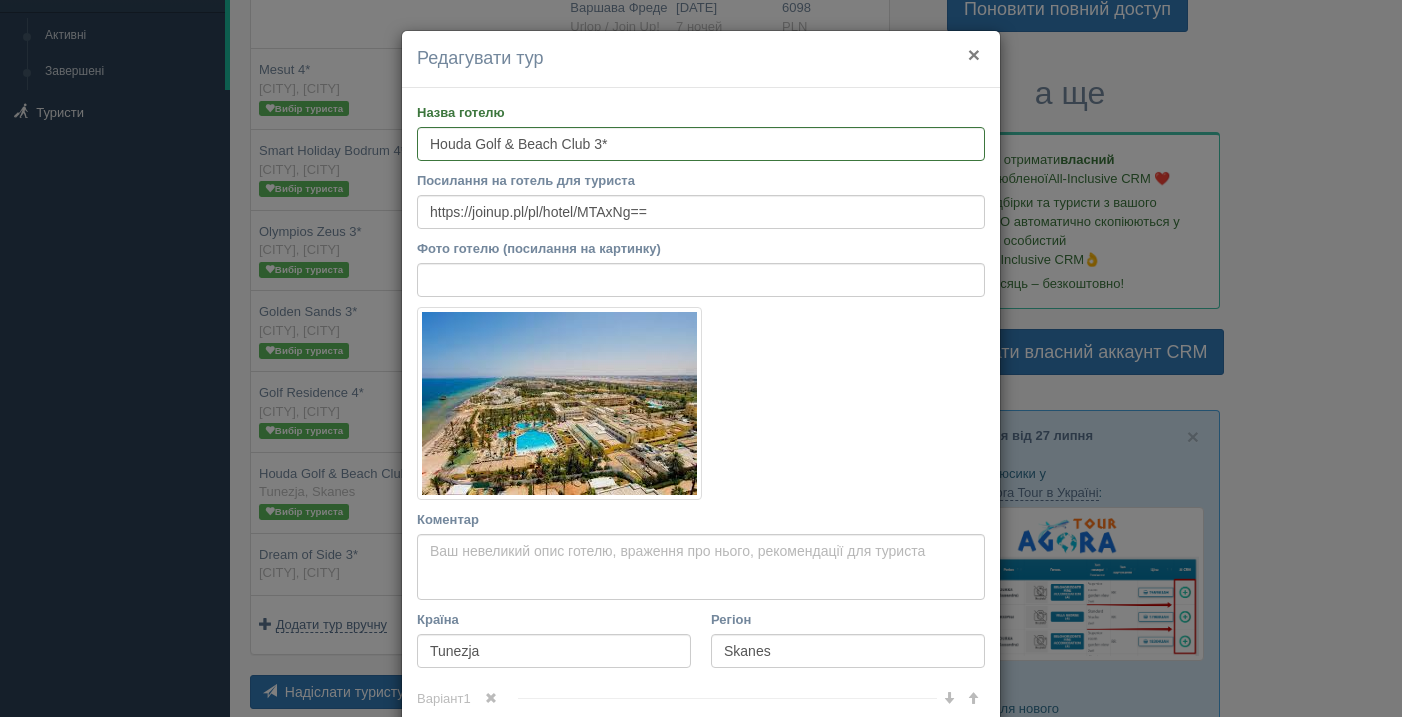 click on "×" at bounding box center (974, 54) 